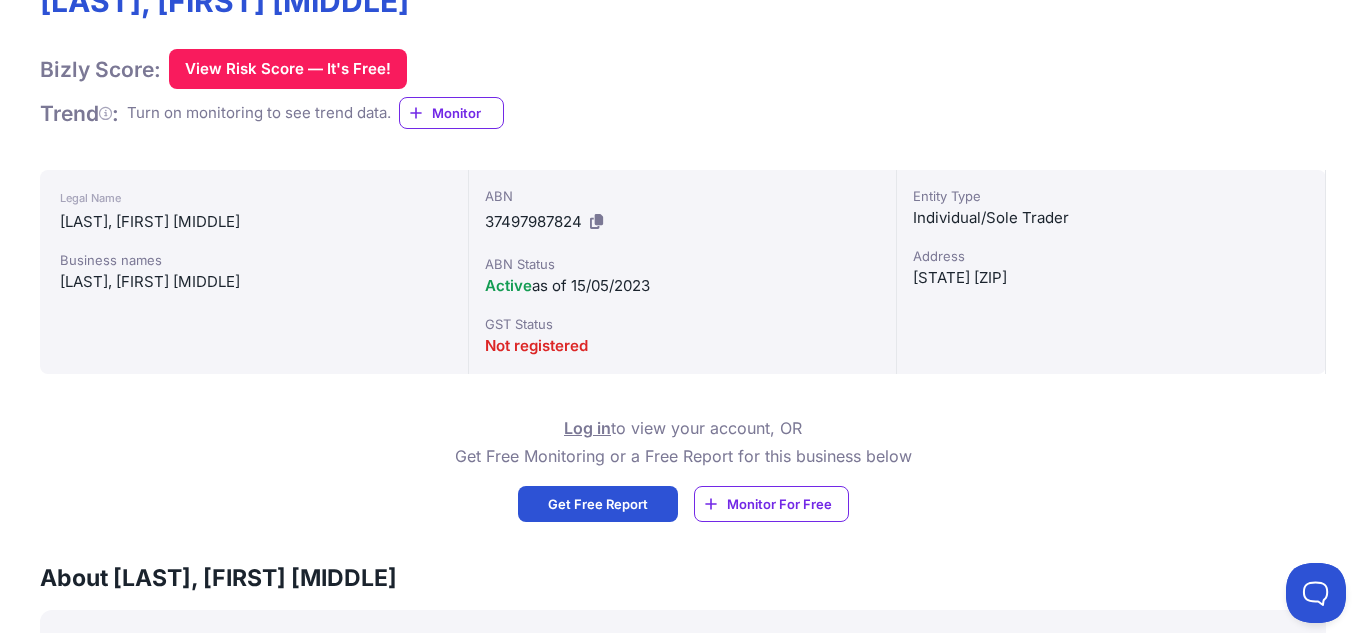 scroll, scrollTop: 320, scrollLeft: 0, axis: vertical 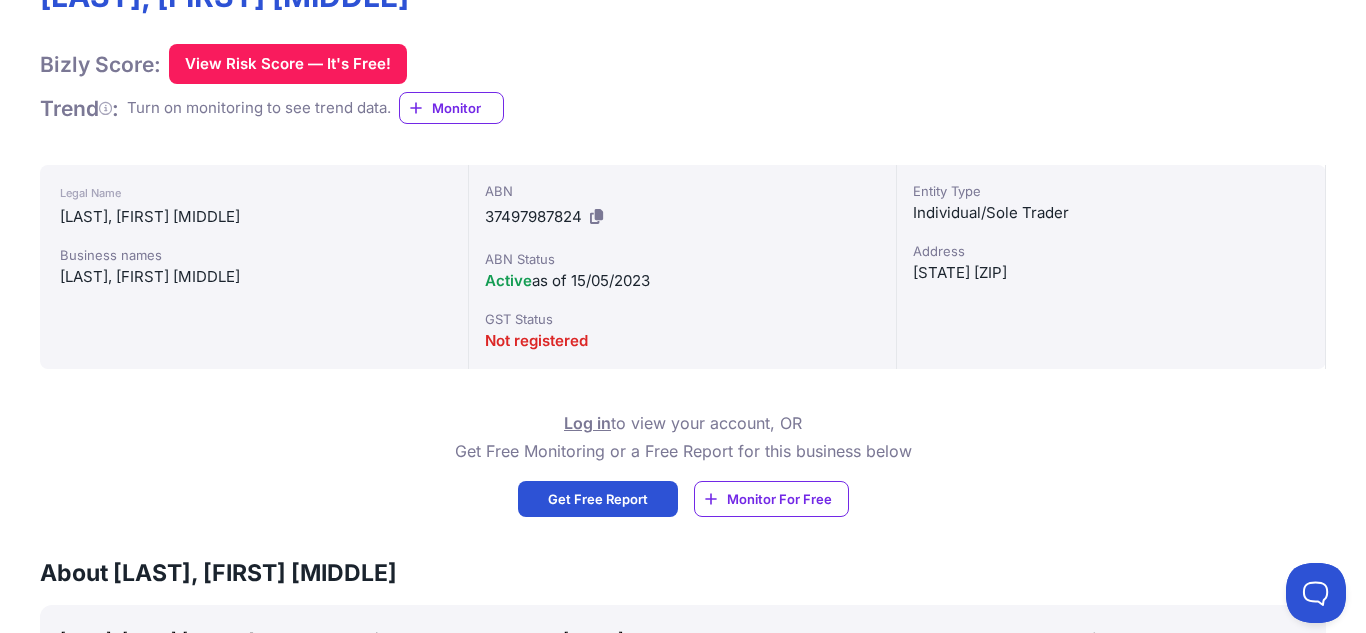 click at bounding box center [596, 216] 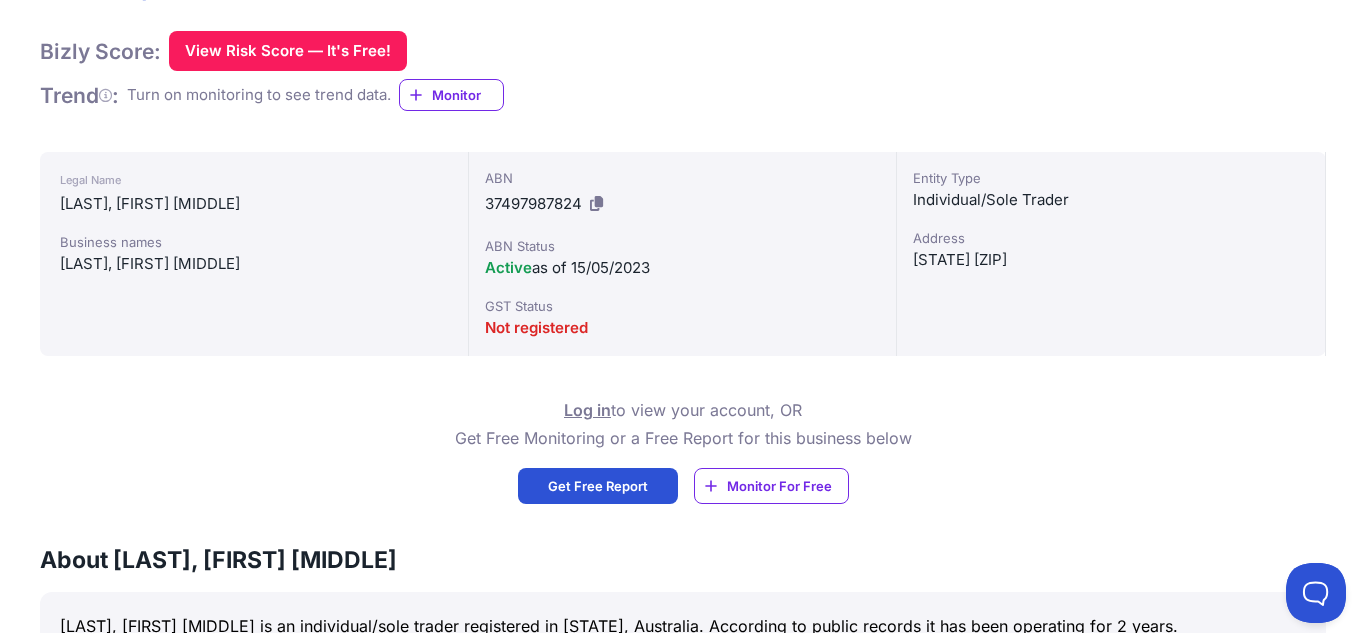 scroll, scrollTop: 334, scrollLeft: 0, axis: vertical 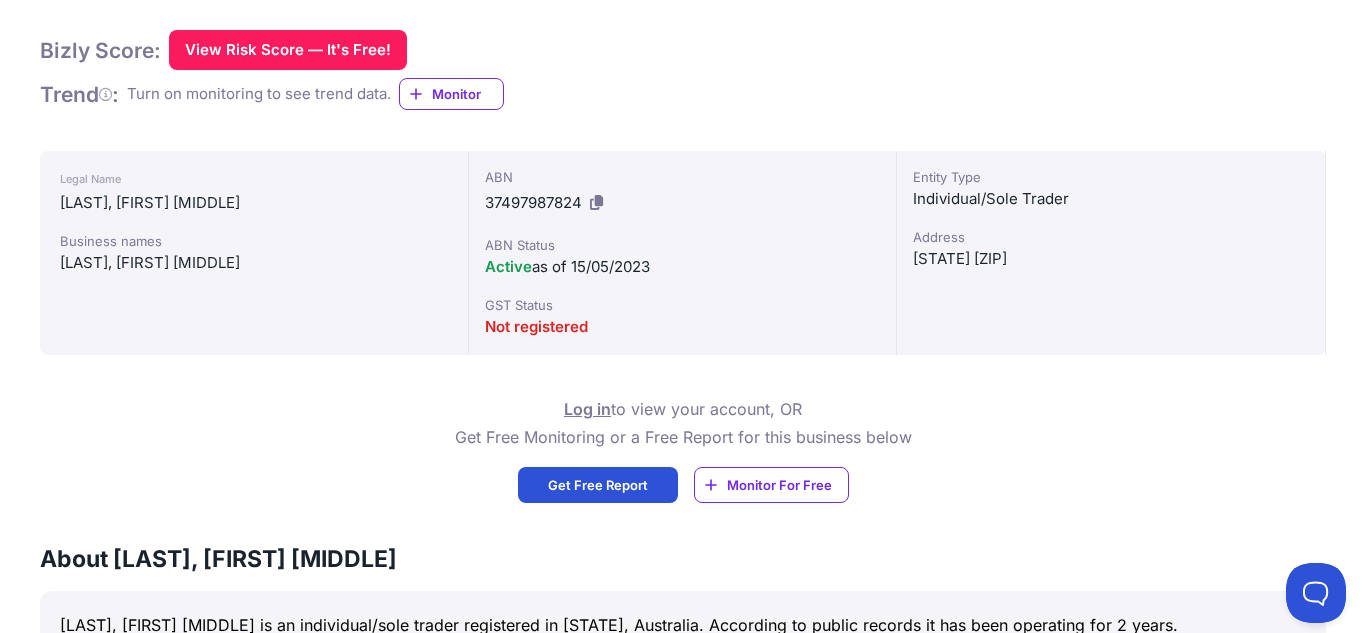 click on "Not registered" at bounding box center [683, 327] 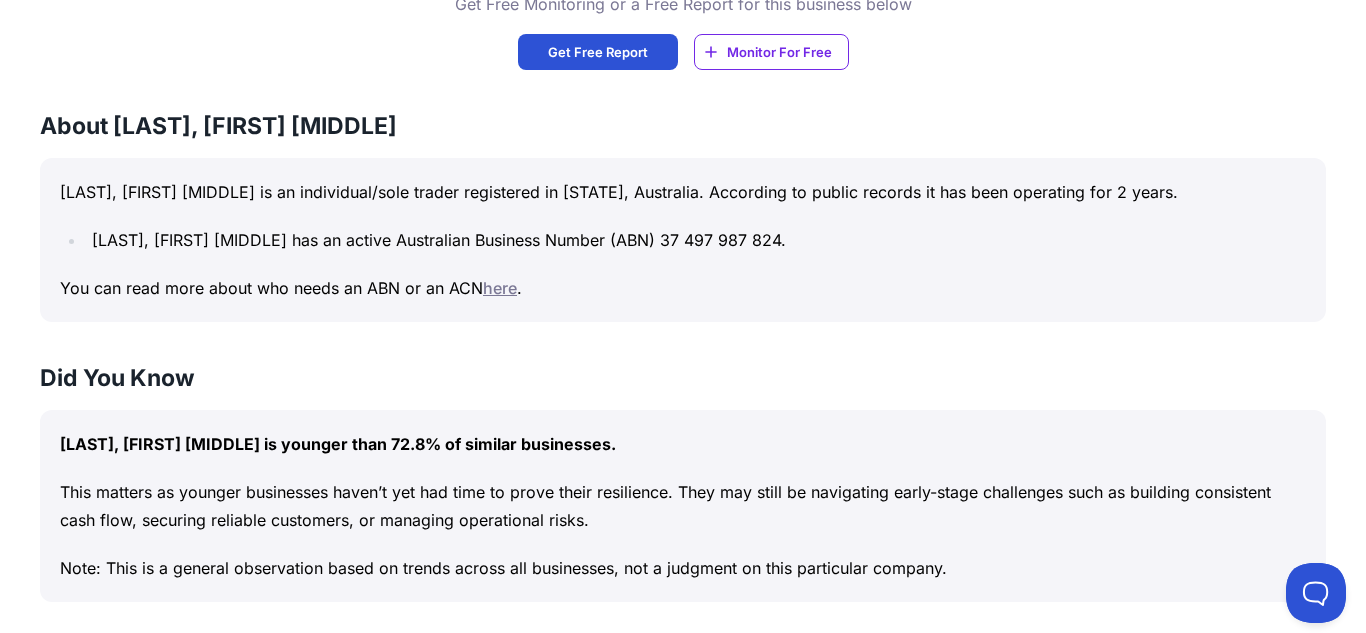 scroll, scrollTop: 769, scrollLeft: 0, axis: vertical 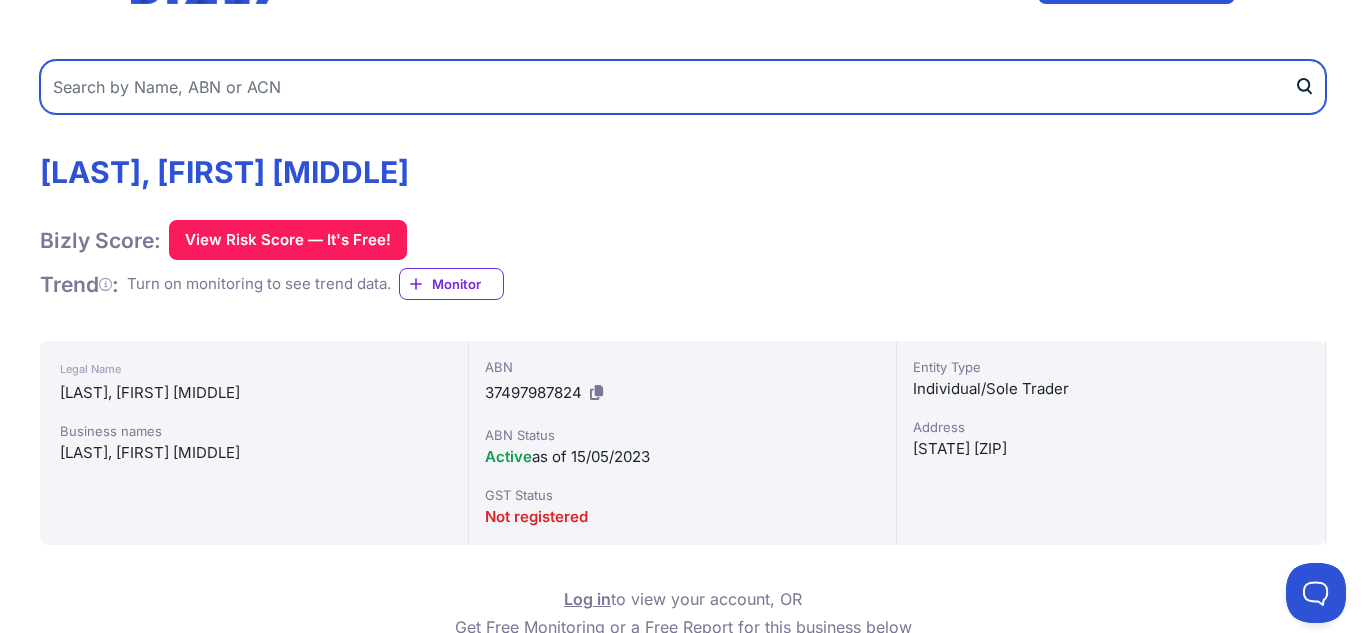 click at bounding box center (683, 87) 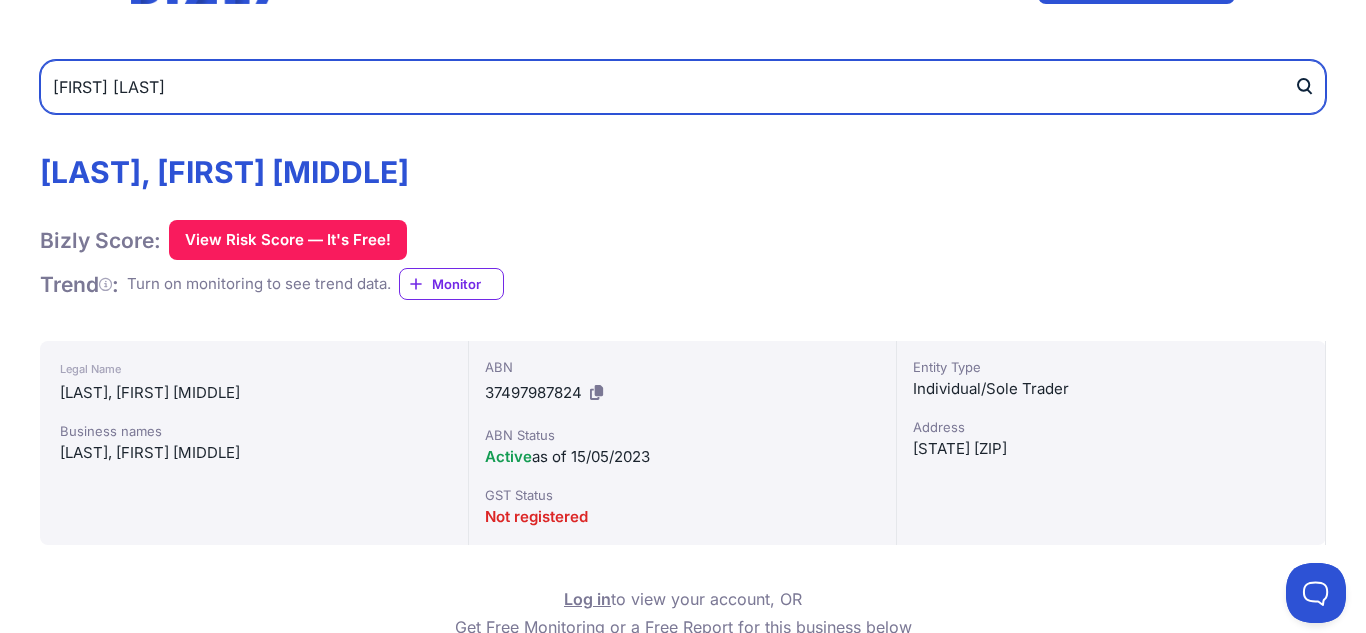 type on "[FIRST] [LAST]" 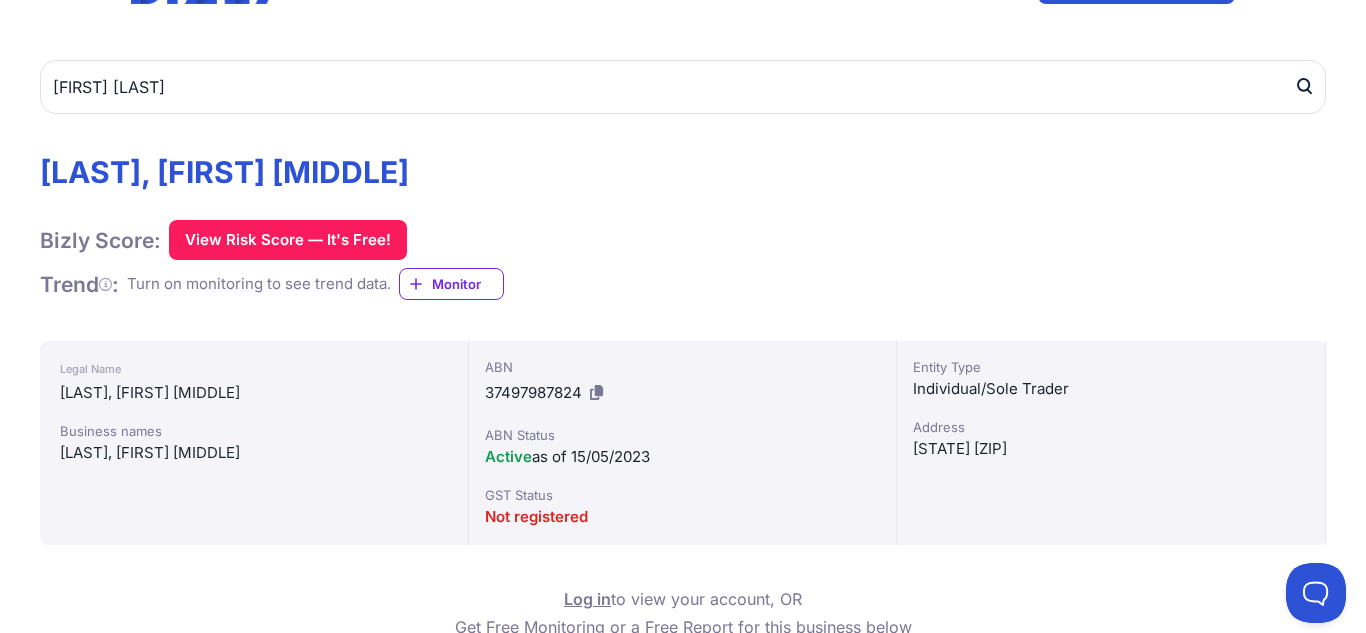 click at bounding box center [1310, 87] 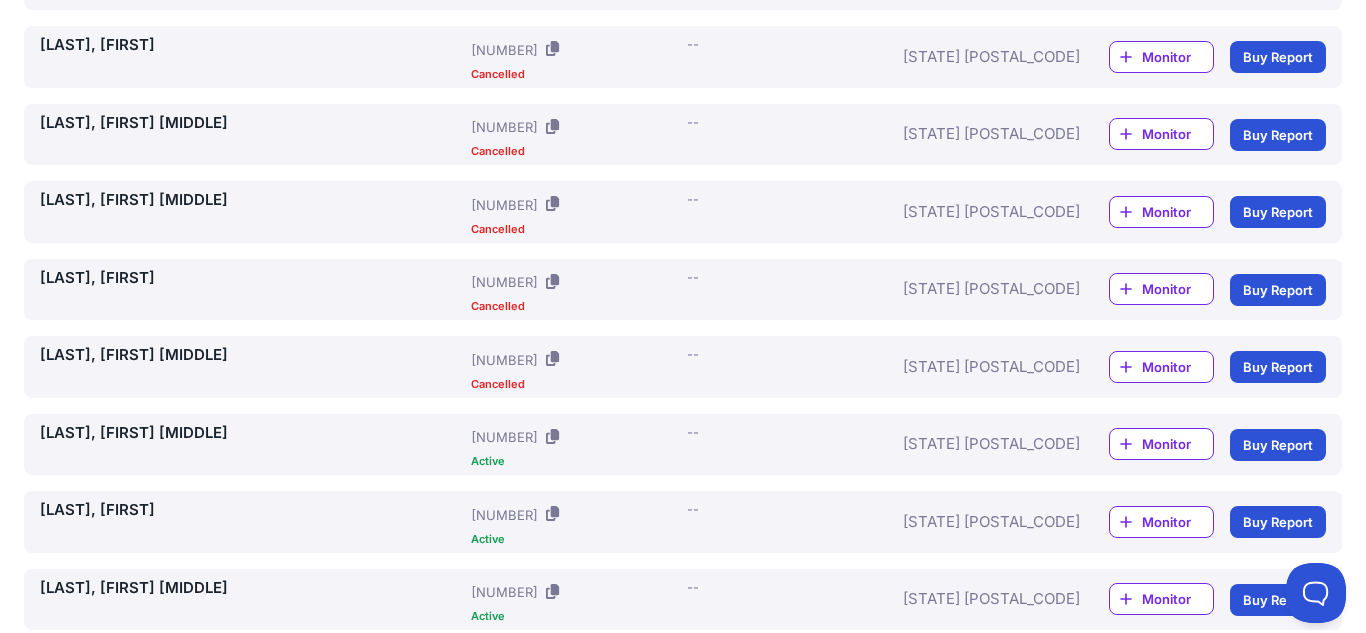 scroll, scrollTop: 1095, scrollLeft: 0, axis: vertical 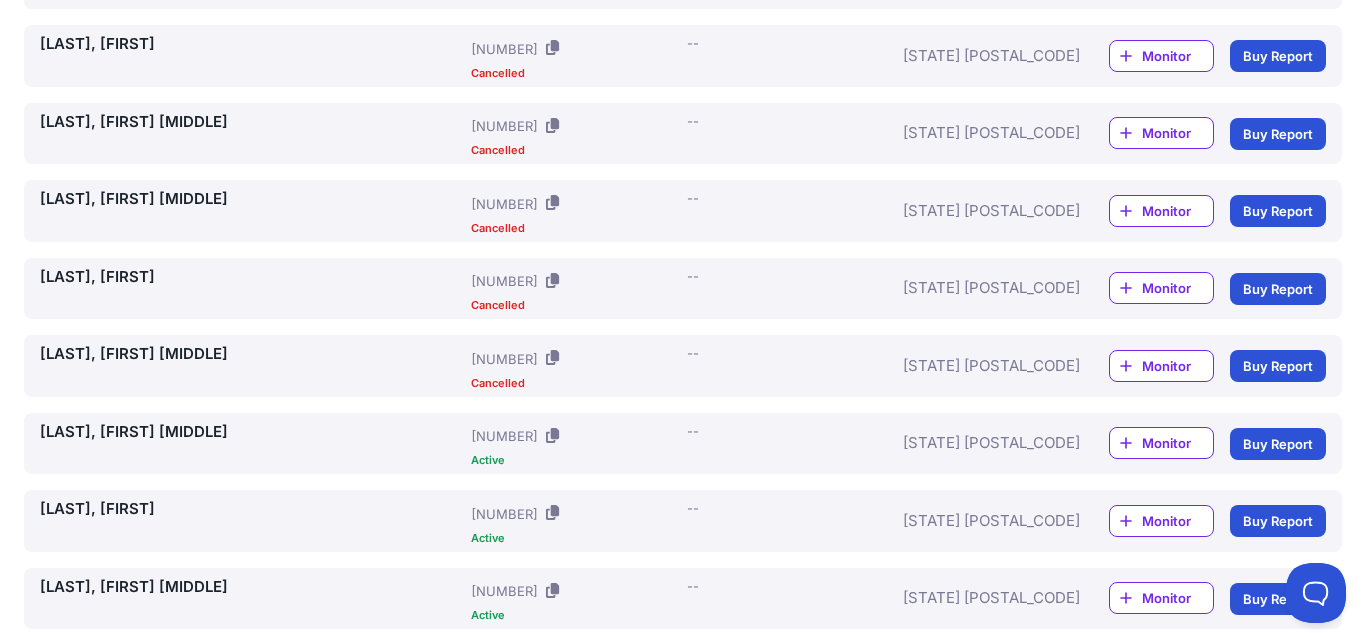 click on "QLD 4575" at bounding box center (980, 289) 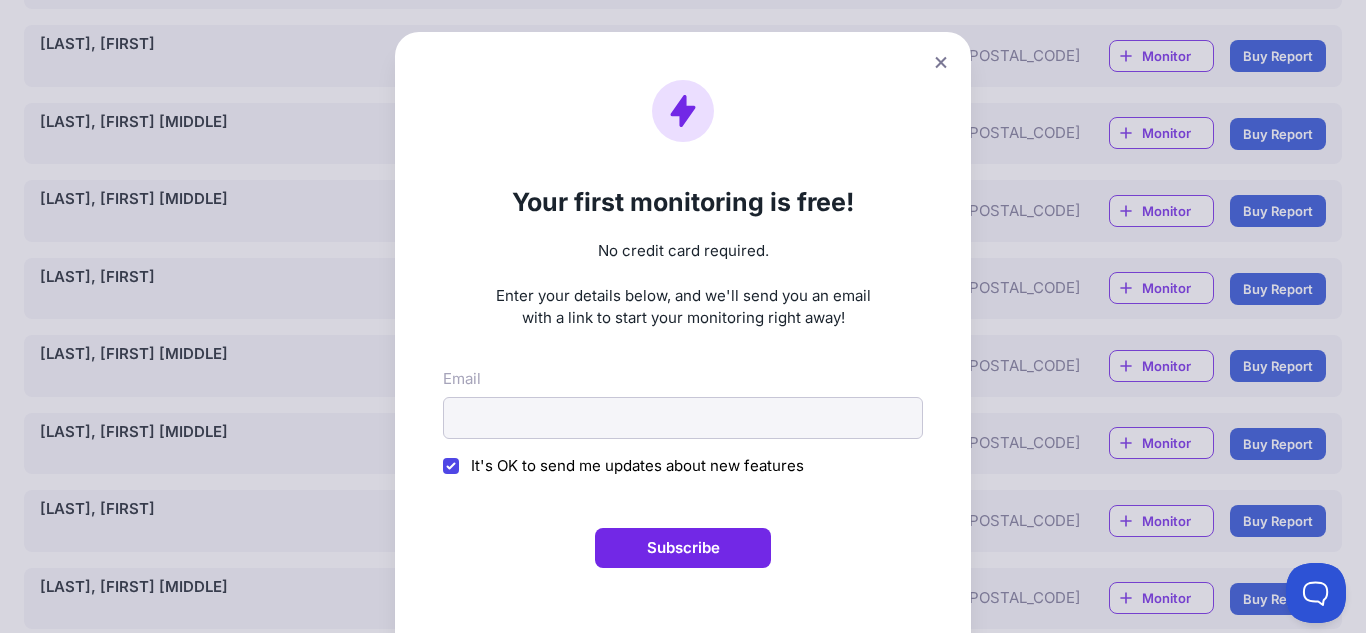 click 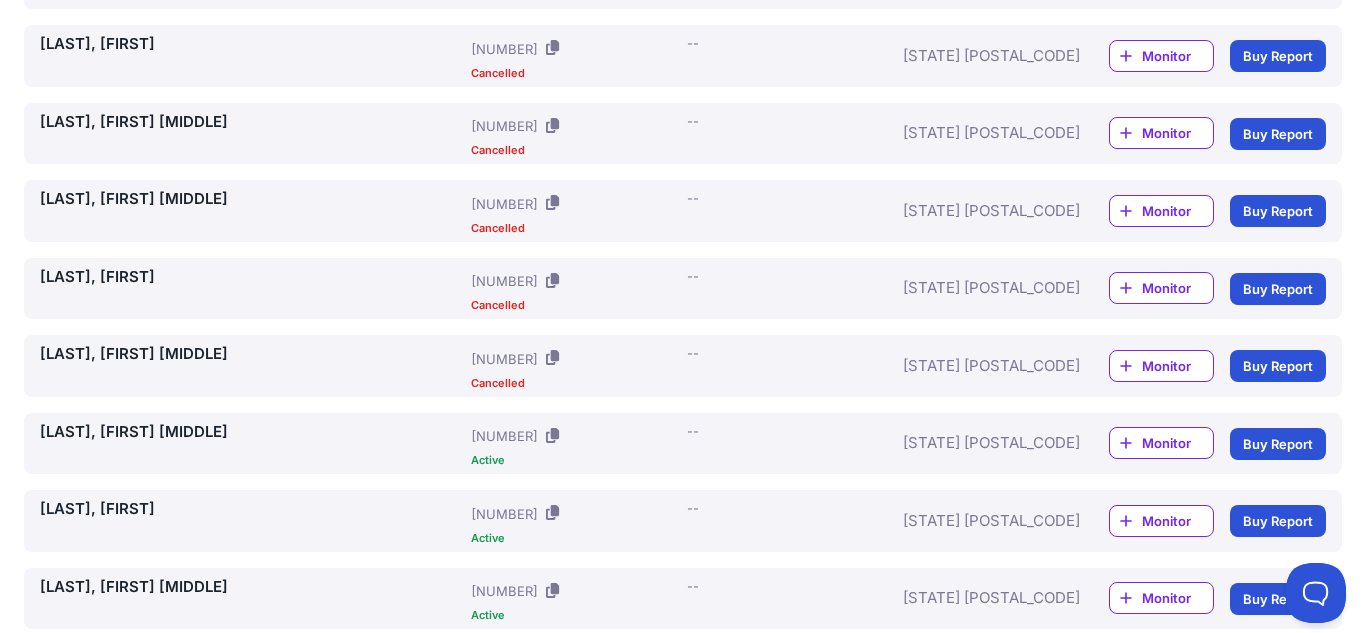 click on "GIBSON, BEN" at bounding box center [251, 289] 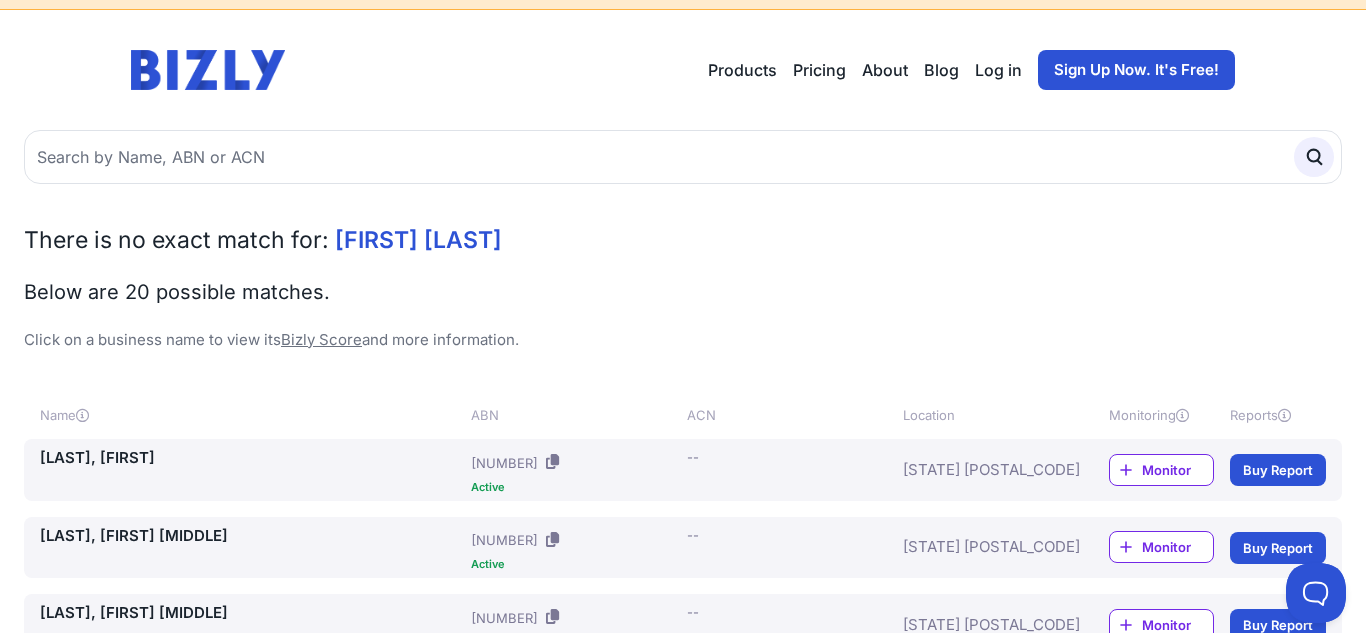 scroll, scrollTop: 0, scrollLeft: 0, axis: both 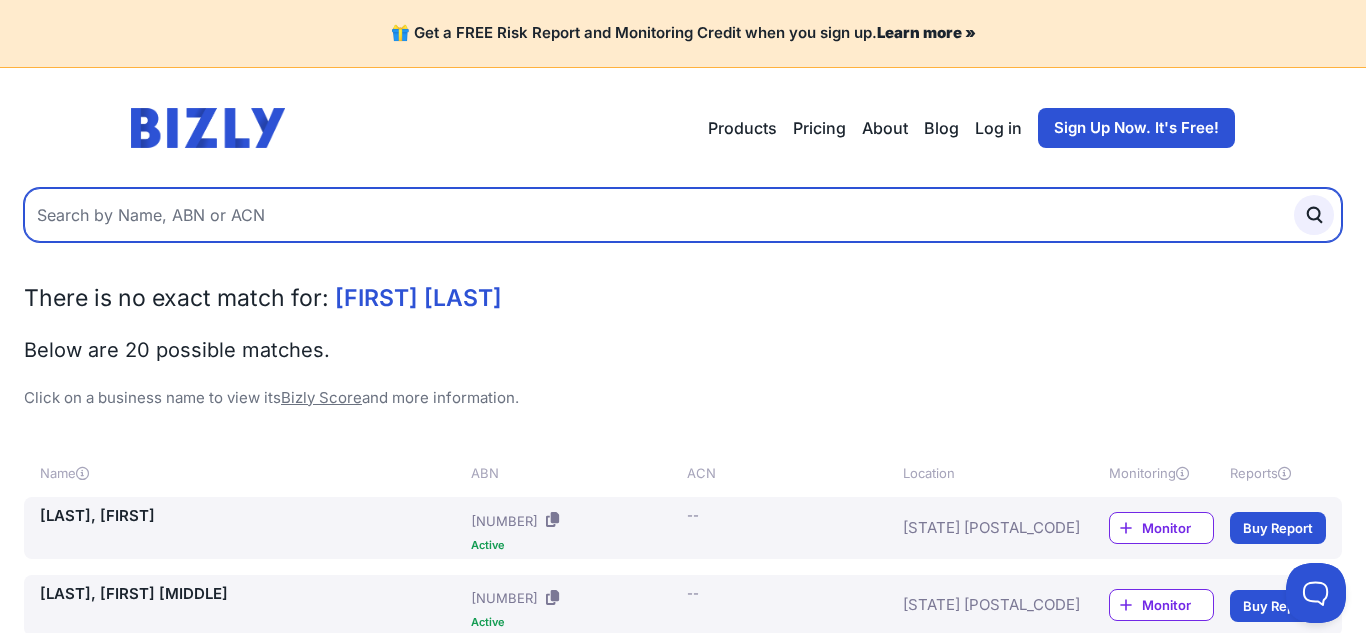 click at bounding box center [683, 215] 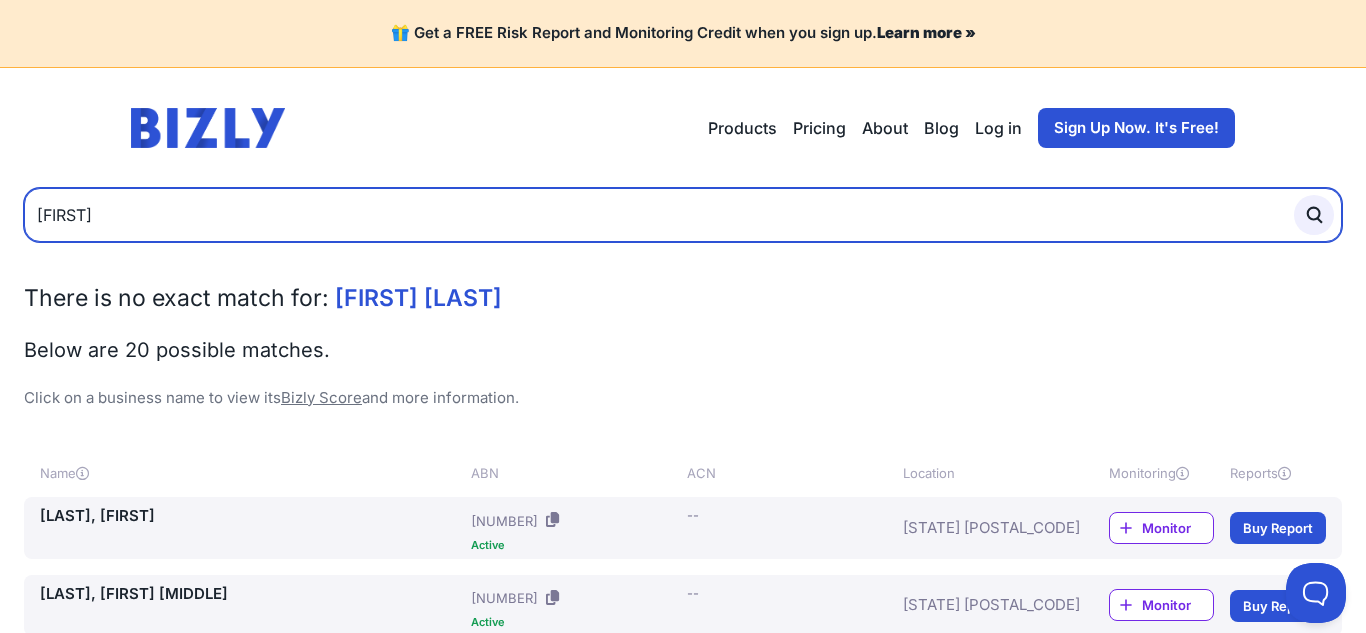 type on "ashlie" 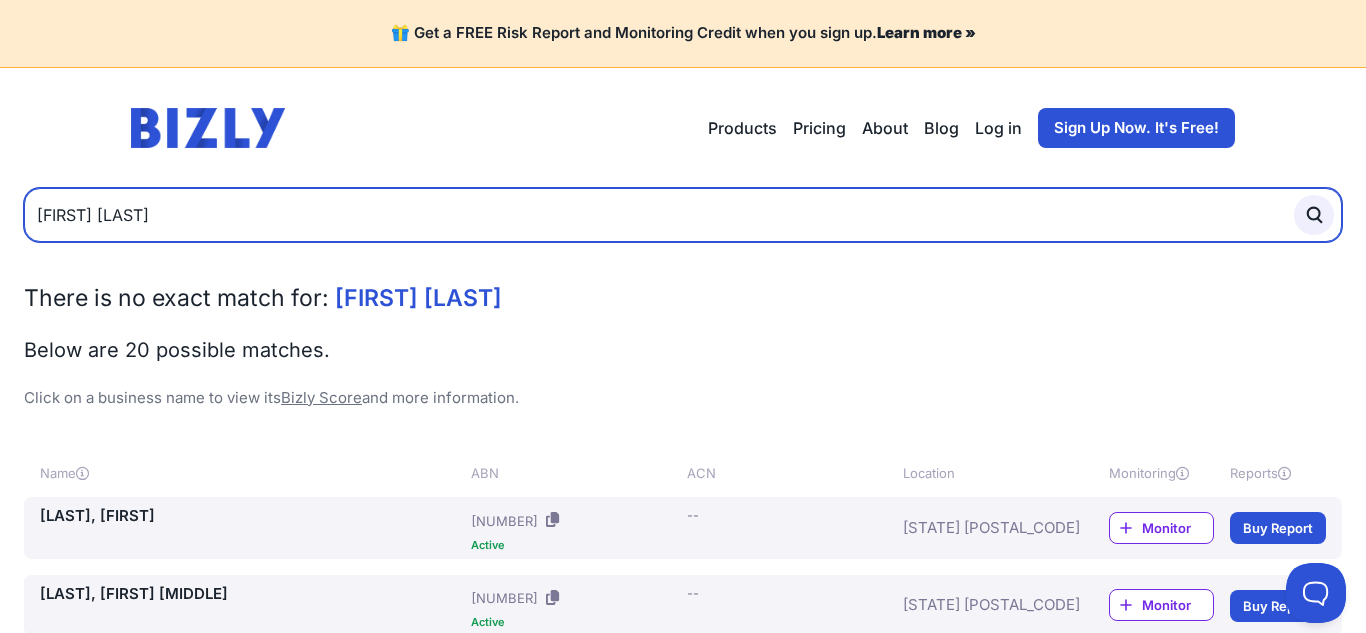 type on "[FIRST] [LAST]" 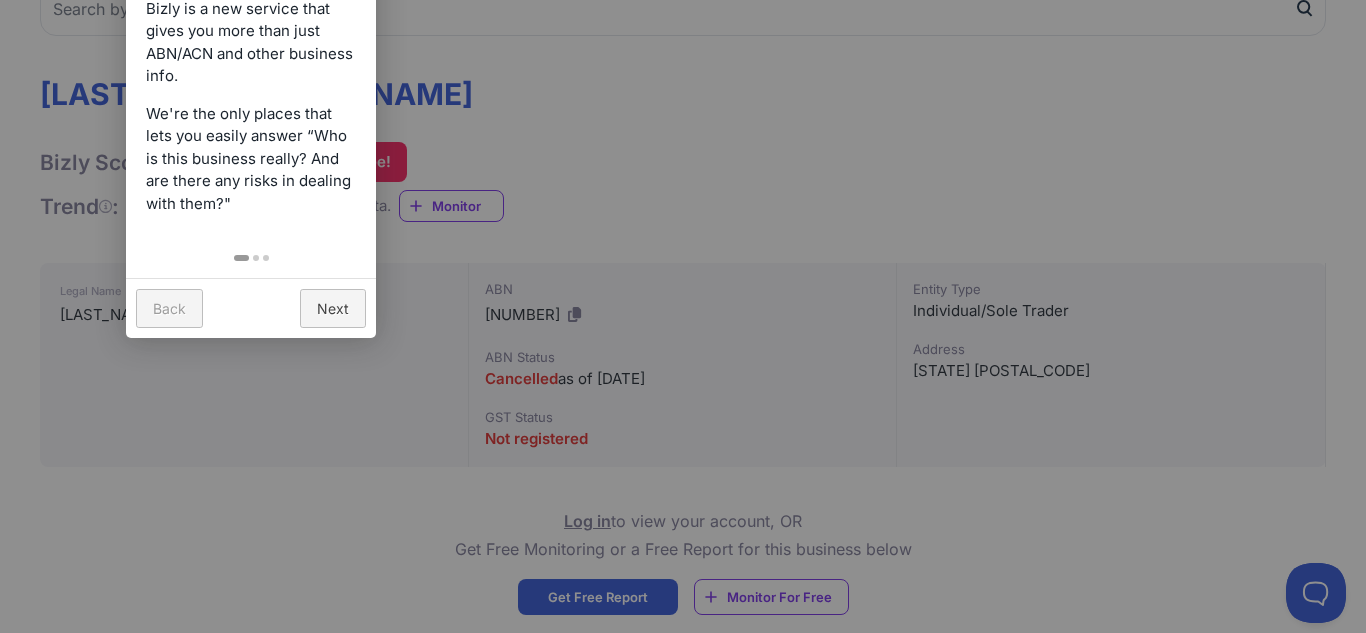 scroll, scrollTop: 253, scrollLeft: 0, axis: vertical 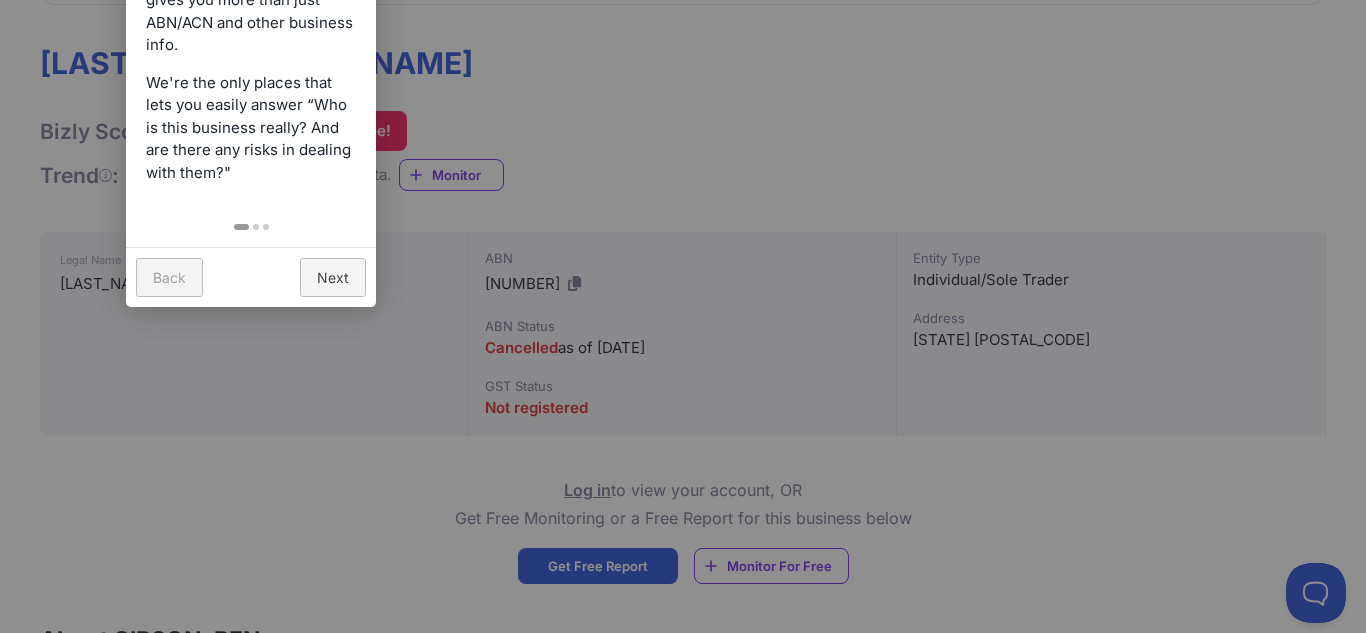 click at bounding box center (683, 316) 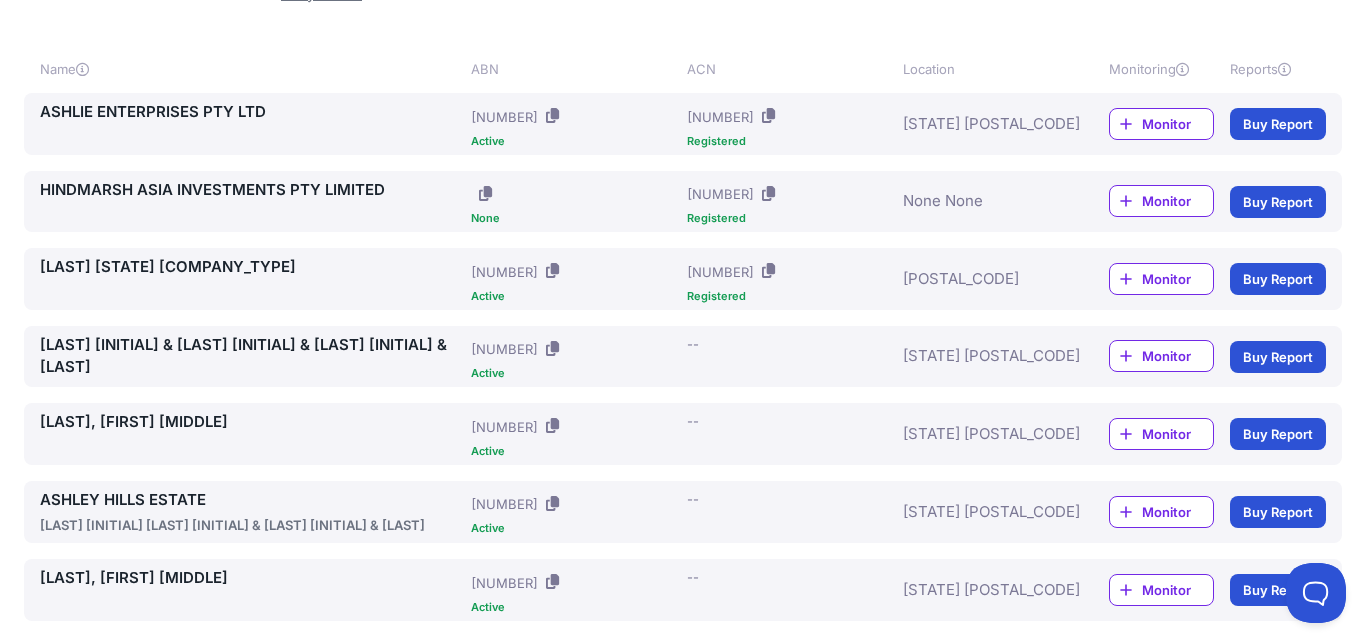 scroll, scrollTop: 0, scrollLeft: 0, axis: both 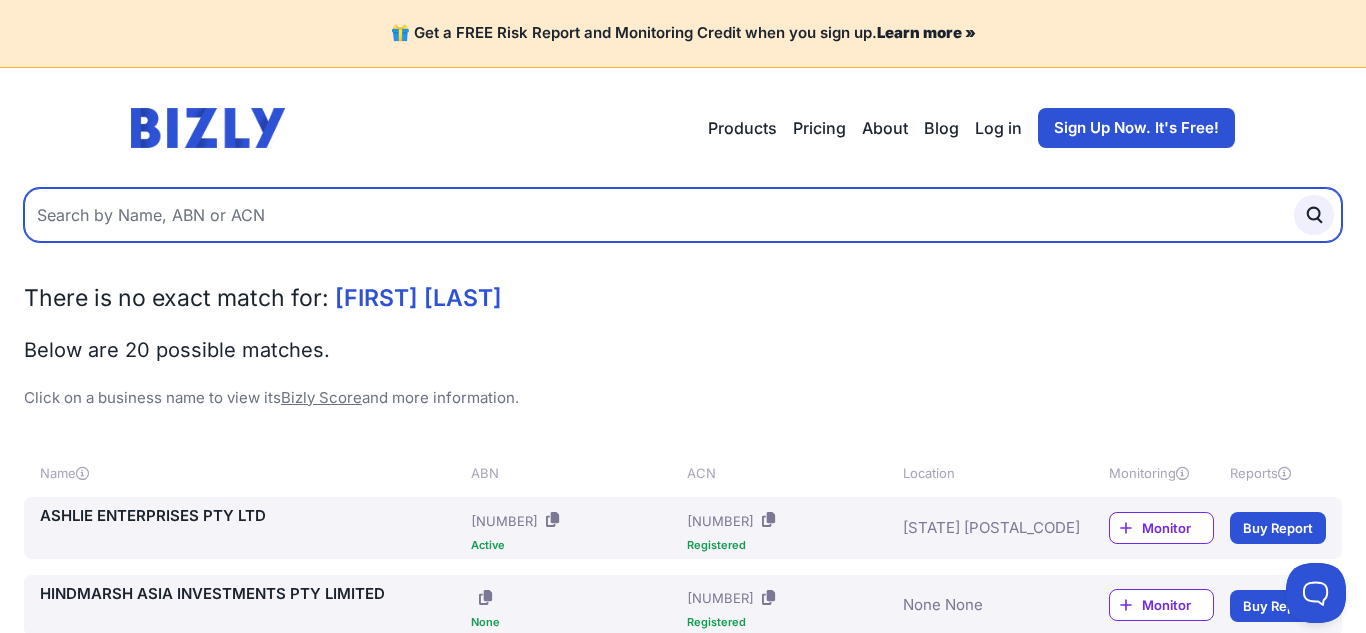 click at bounding box center (683, 215) 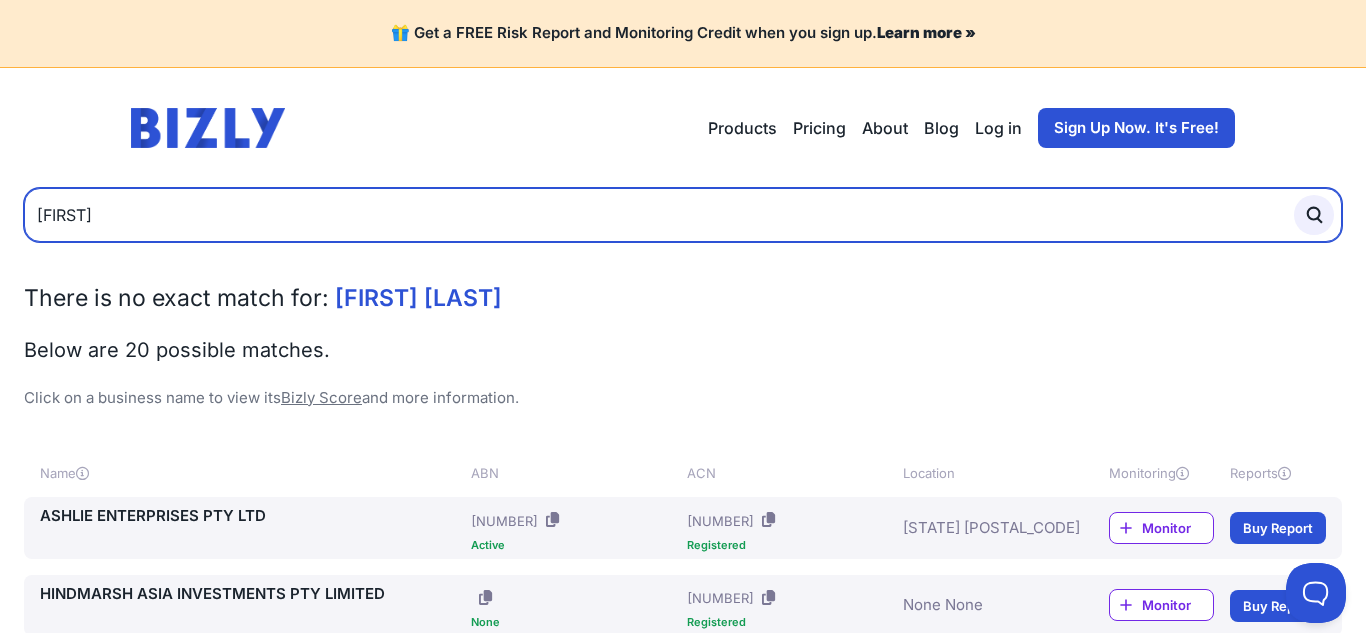 type on "[FIRST]" 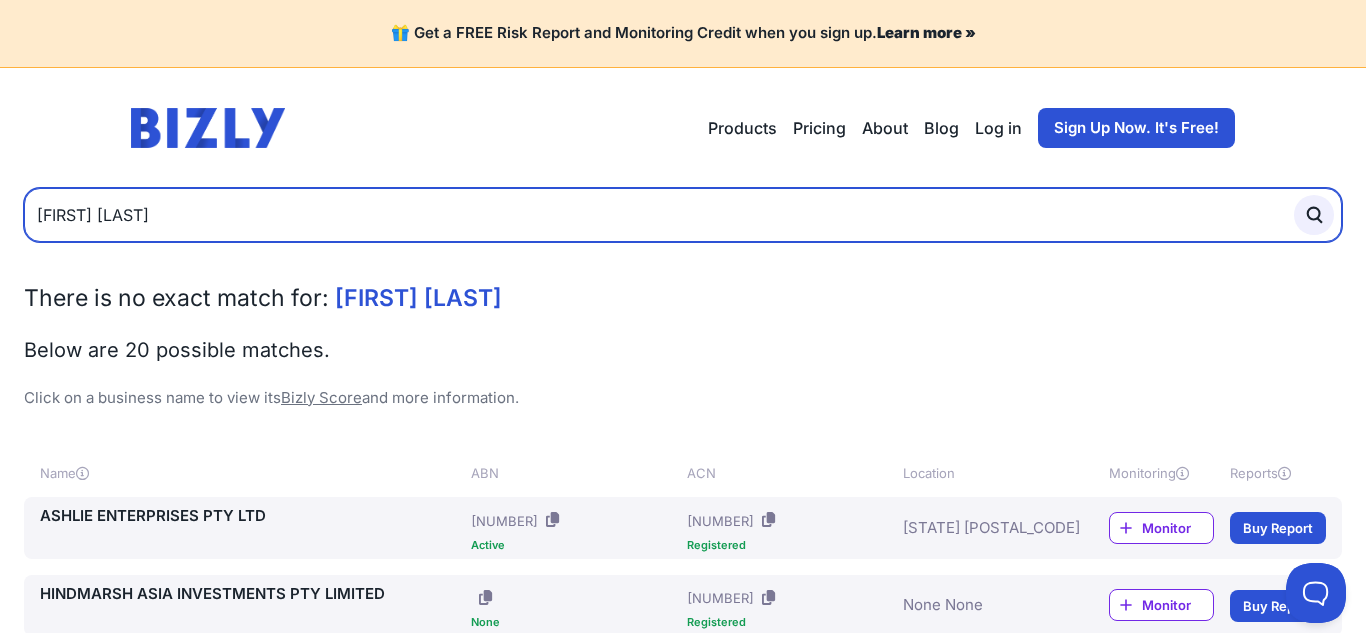 type on "[FIRST] [LAST]" 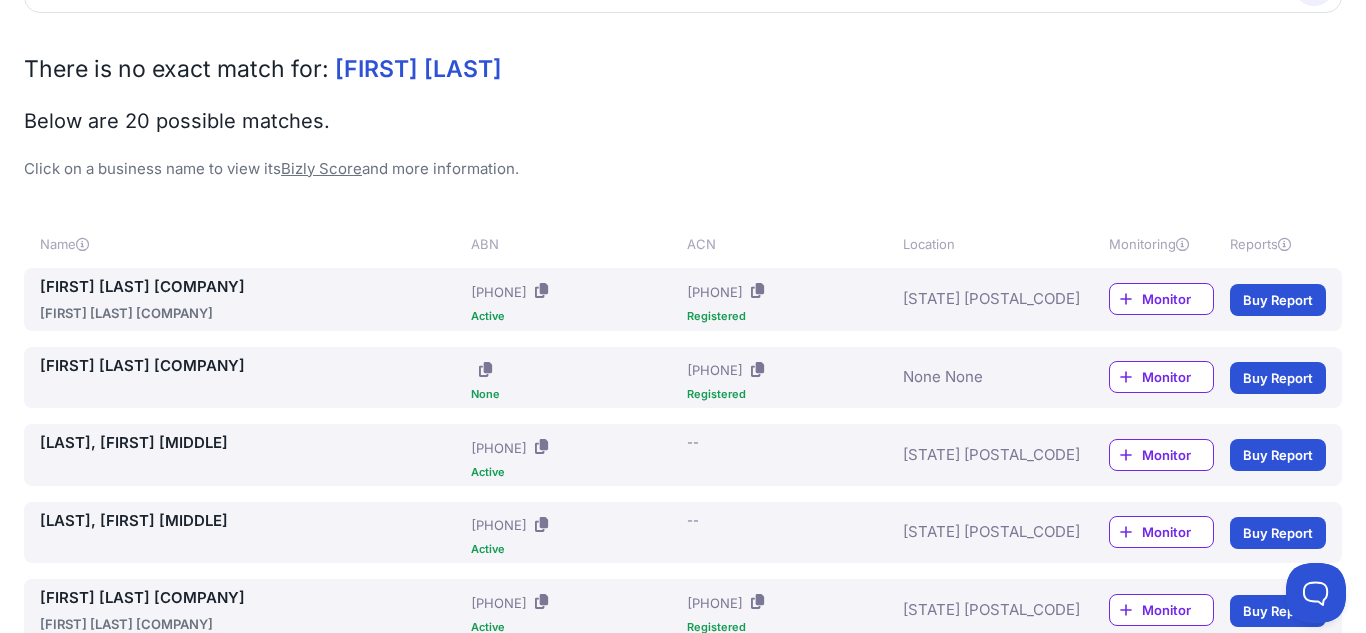scroll, scrollTop: 0, scrollLeft: 0, axis: both 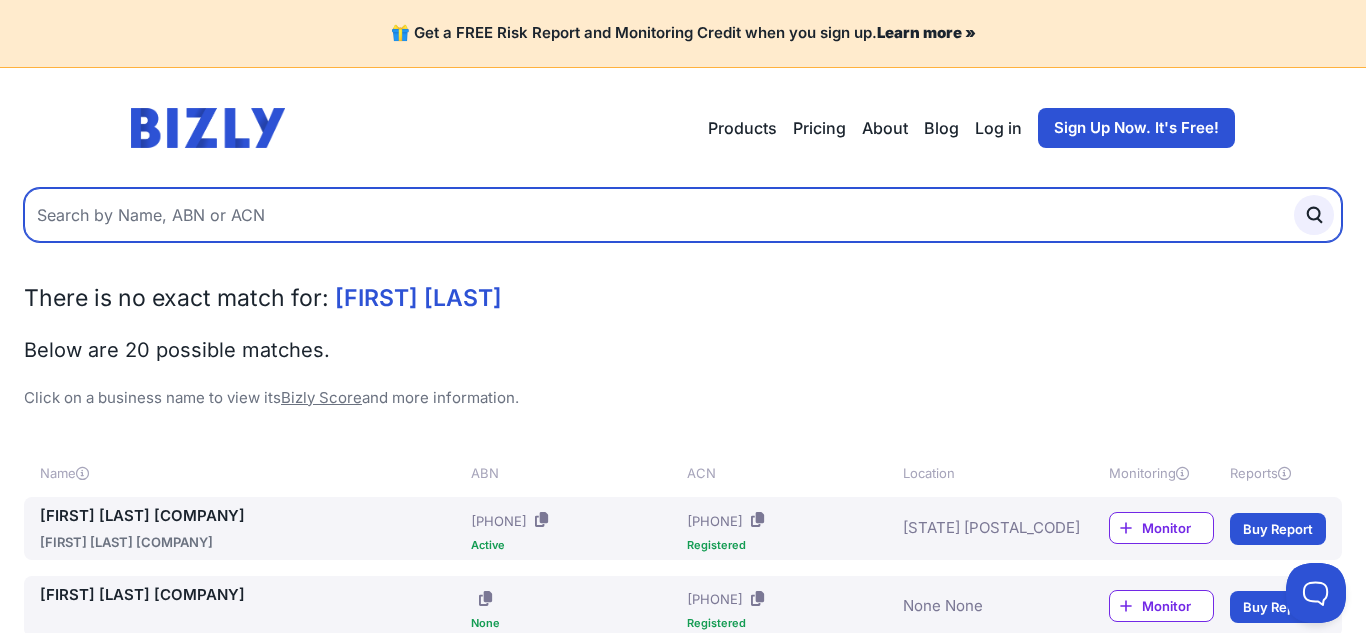 click at bounding box center [683, 215] 